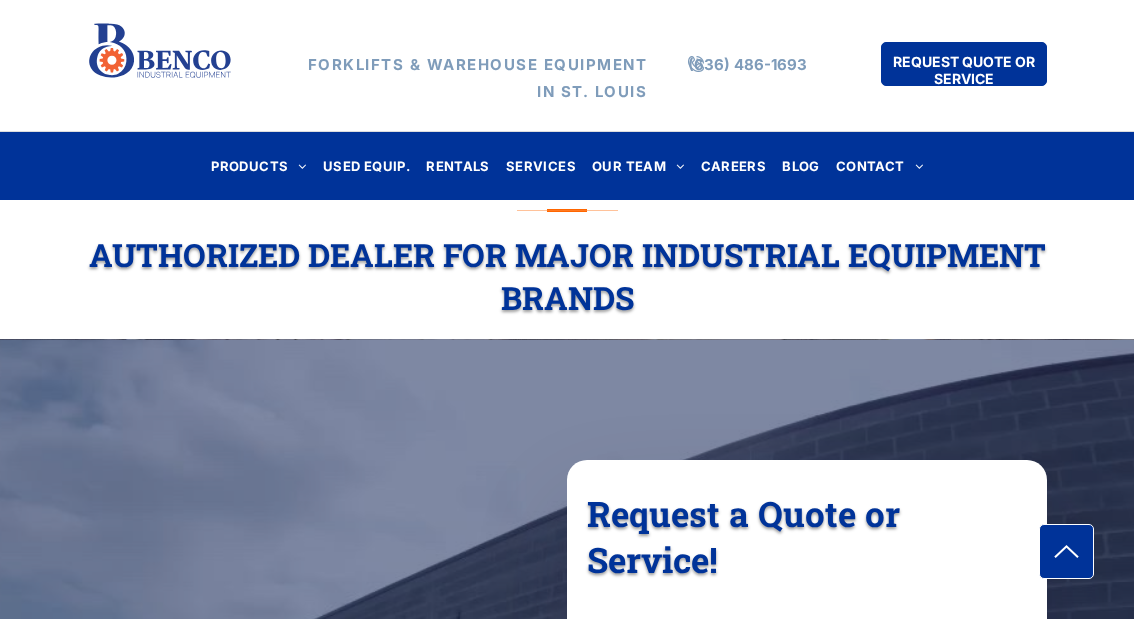 scroll, scrollTop: 0, scrollLeft: 0, axis: both 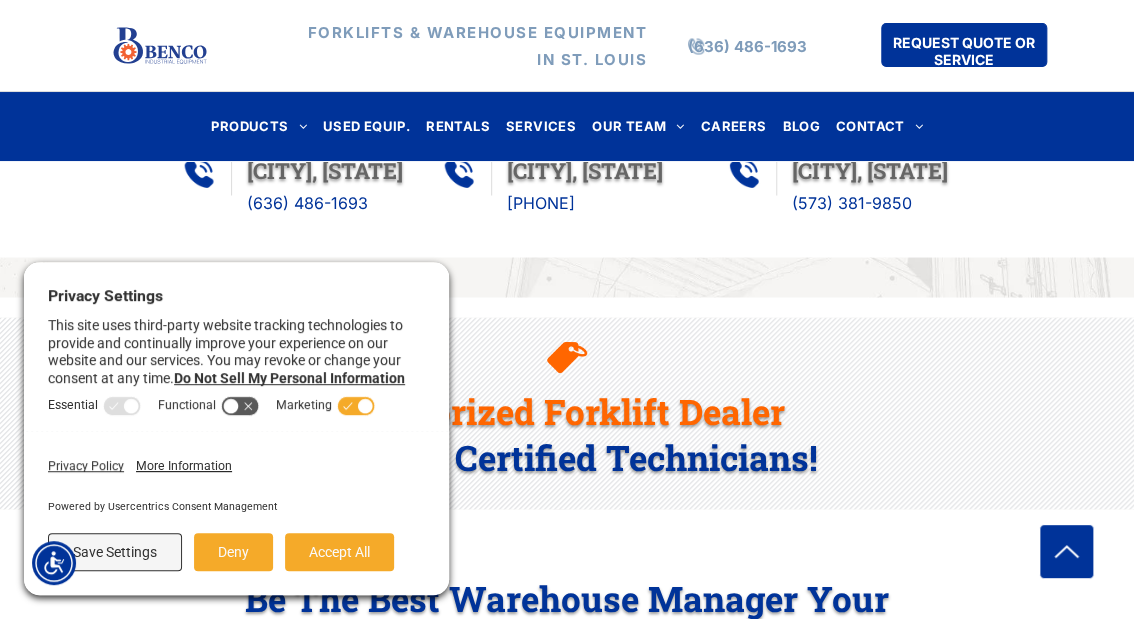 click on "(636) 486-1693" at bounding box center (307, 202) 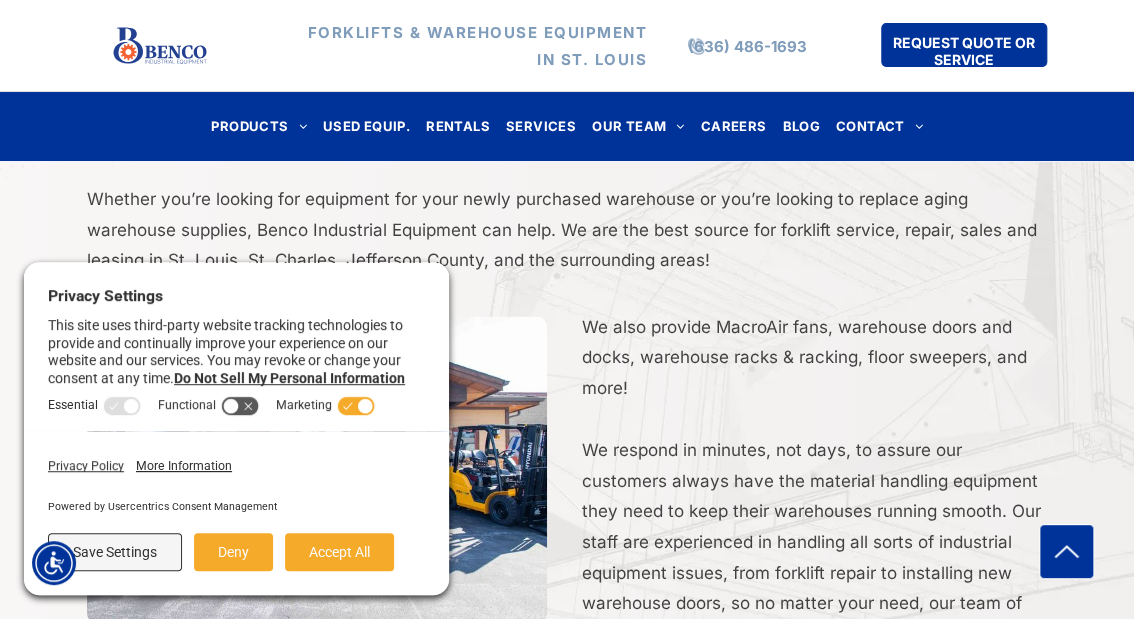 scroll, scrollTop: 3840, scrollLeft: 0, axis: vertical 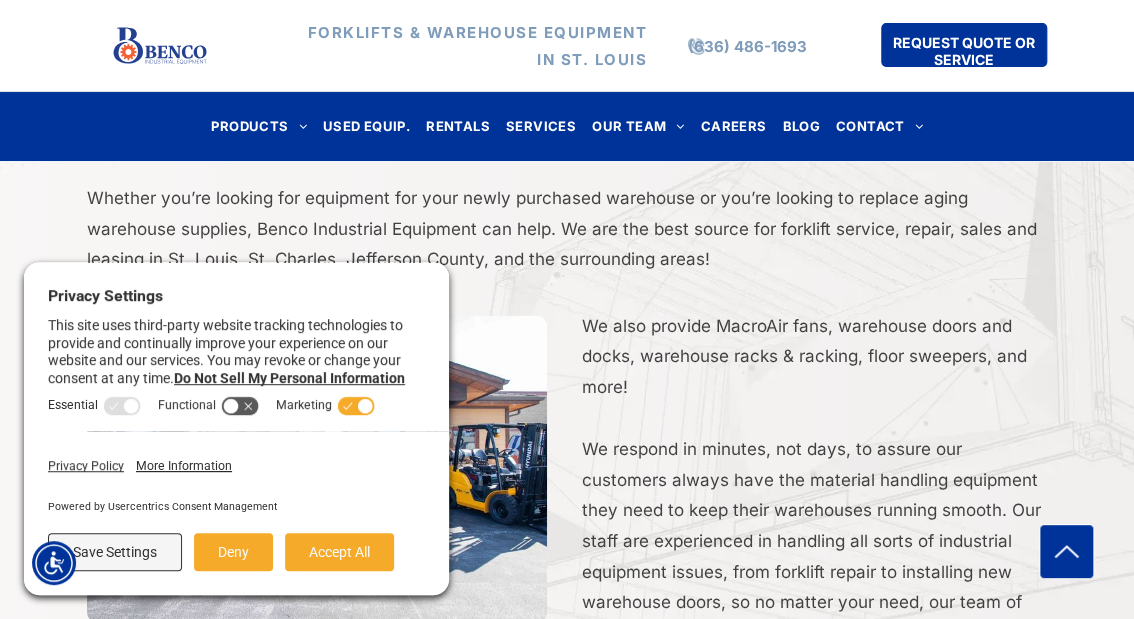 click 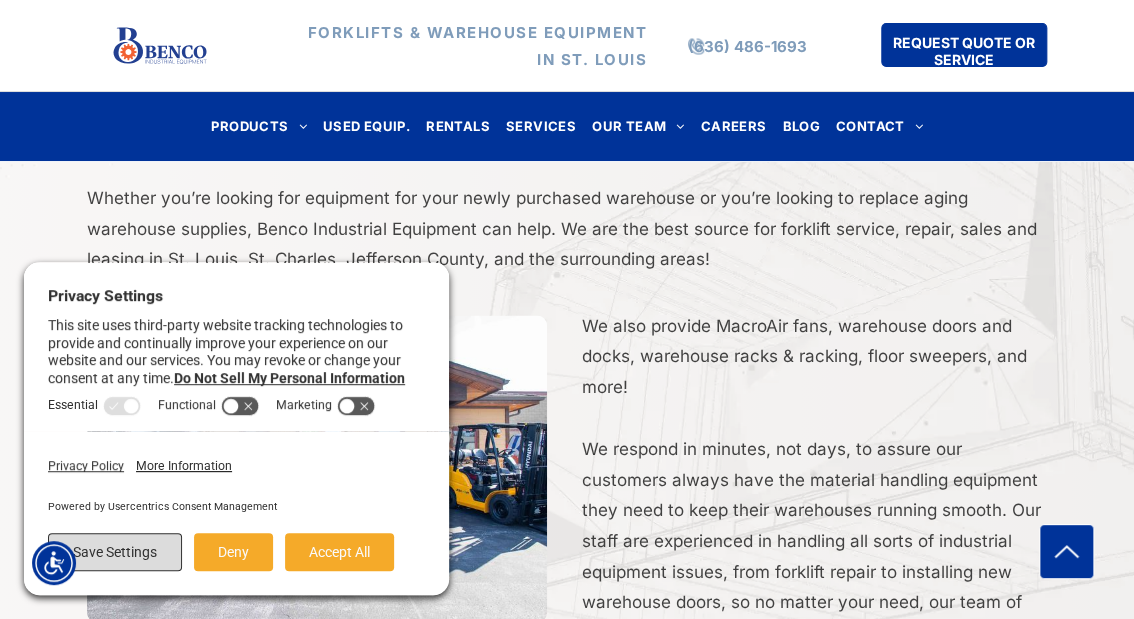 click on "Save Settings" at bounding box center [115, 552] 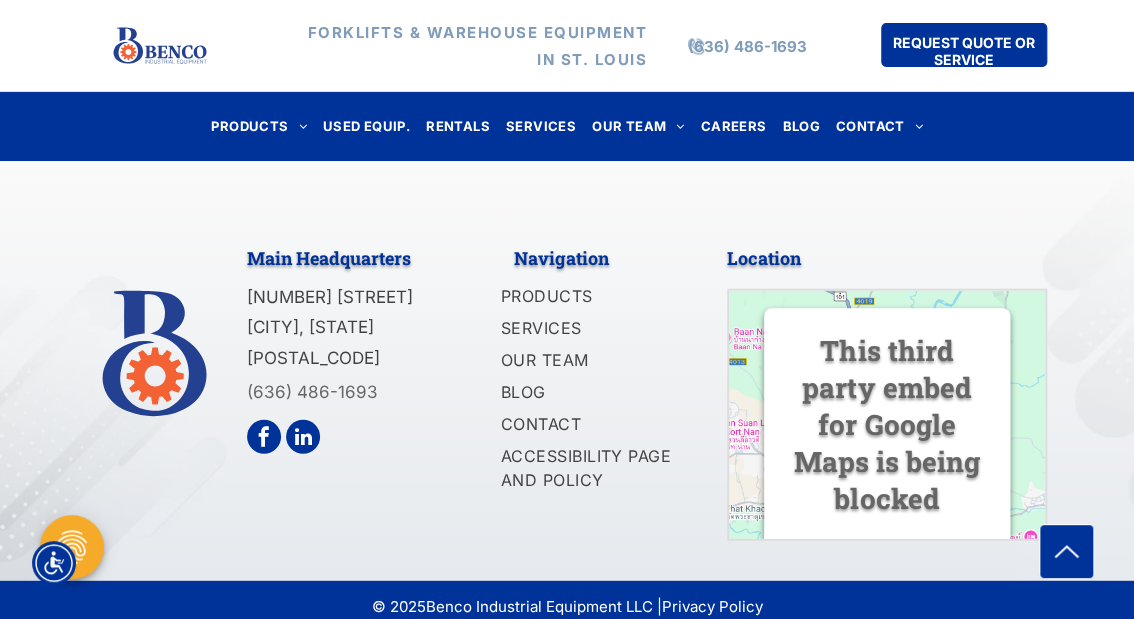 scroll, scrollTop: 7323, scrollLeft: 0, axis: vertical 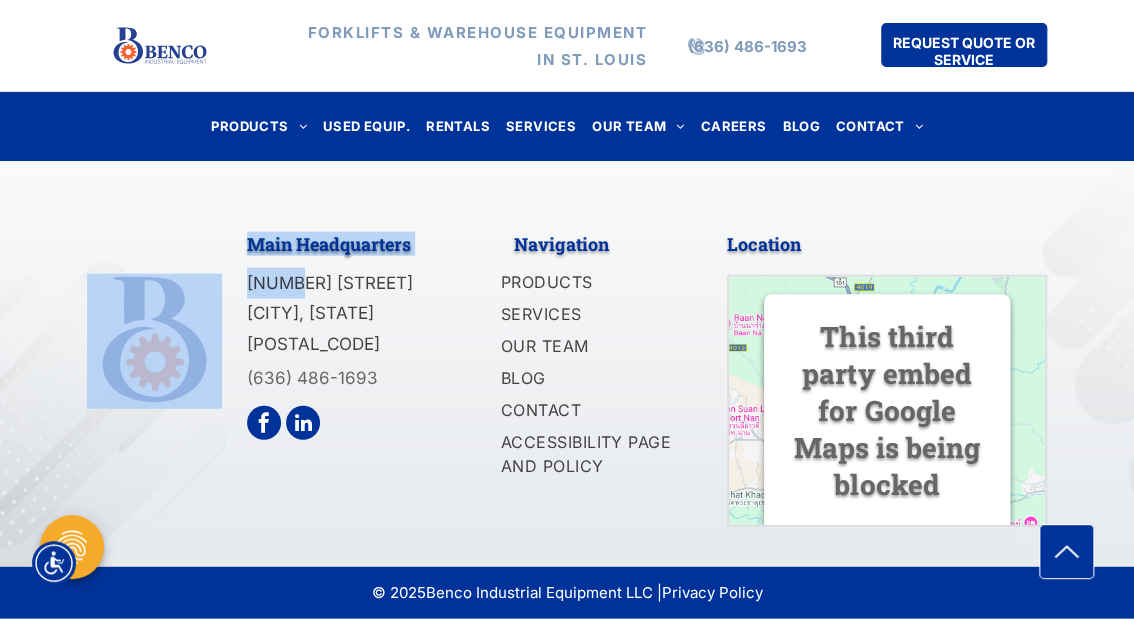 drag, startPoint x: 239, startPoint y: 270, endPoint x: 292, endPoint y: 280, distance: 53.935146 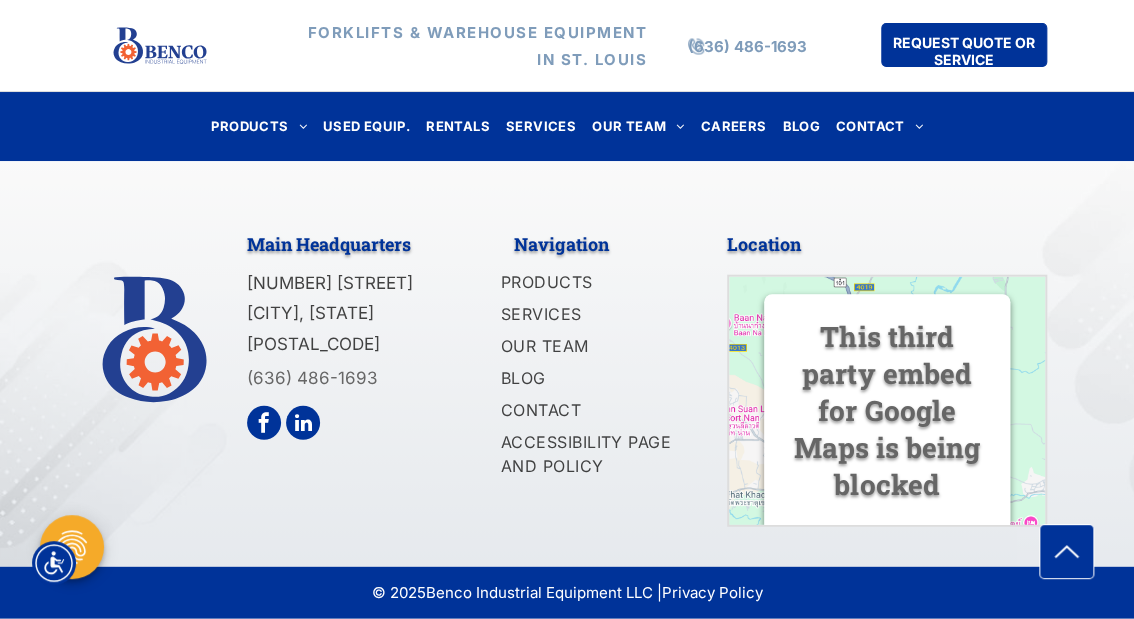 drag, startPoint x: 292, startPoint y: 280, endPoint x: 297, endPoint y: 291, distance: 12.083046 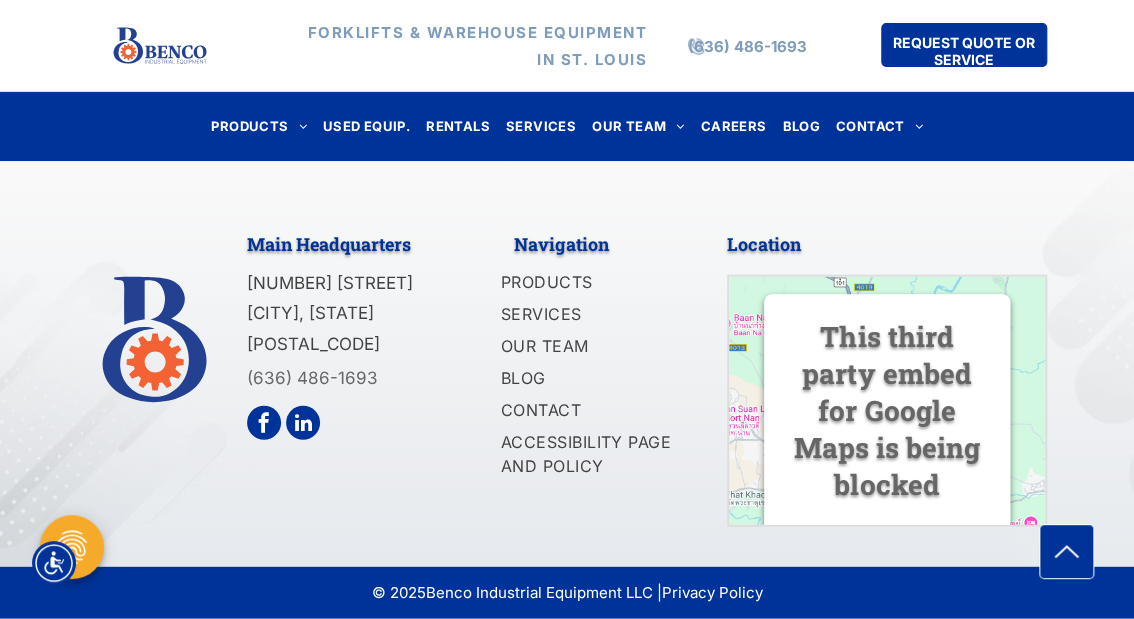 drag, startPoint x: 248, startPoint y: 280, endPoint x: 356, endPoint y: 336, distance: 121.65525 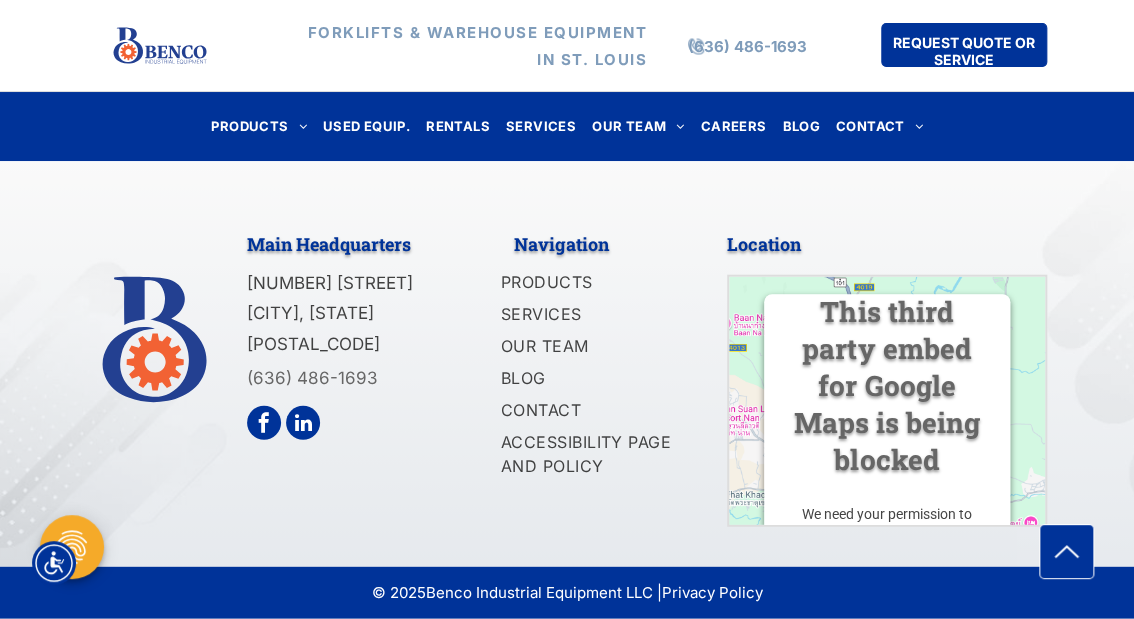 scroll, scrollTop: 0, scrollLeft: 0, axis: both 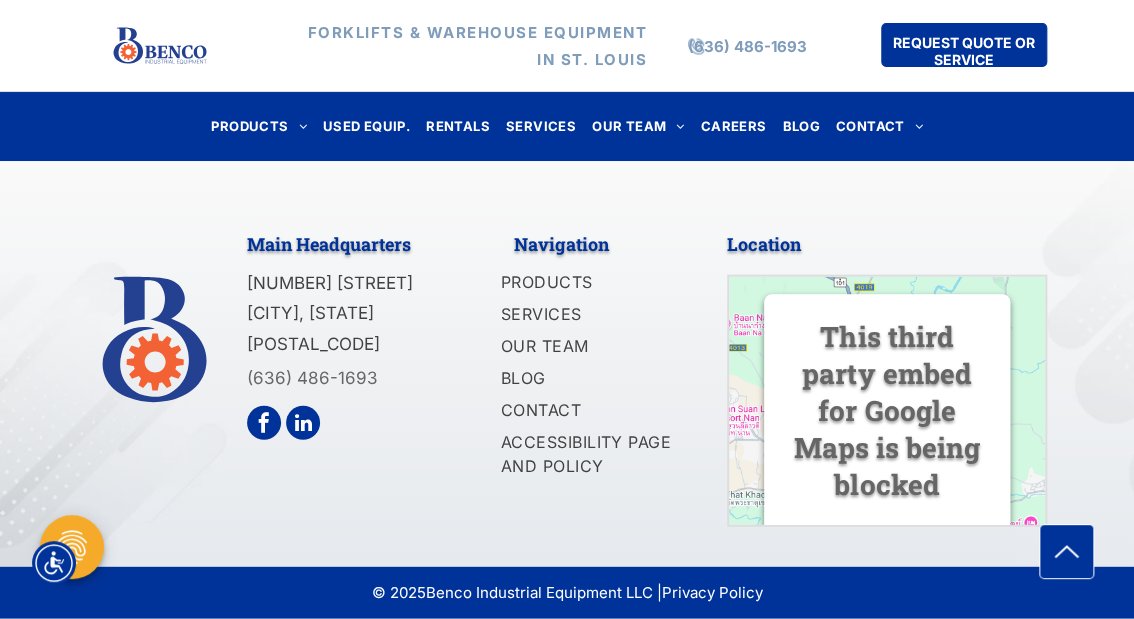 click on "Main Headquarters
1140 Mid Rivers Industrial Drive Saint Peters, MO 63376
(636) 486-1693
Navigation
PRODUCTS
SERVICES
OUR TEAM
BLOG
CONTACT
ACCESSIBILITY PAGE AND POLICY
Location
This third party embed for Google Maps is being blocked We need your permission to load this Service (Google Maps). The embedded third party Service is not allowed to display until you provide consent. For this third party feature to load, please click 'accept'. This content is not permitted to load due to trackers that are not disclosed to the visitor.  The website owner needs to add this third party Service to the final page of their Cookie Policy and Consent Tool questionnaire (within their Termageddon account).
More Information   Accept     Powered by  Usercentrics Consent Management Platform" at bounding box center [567, 364] 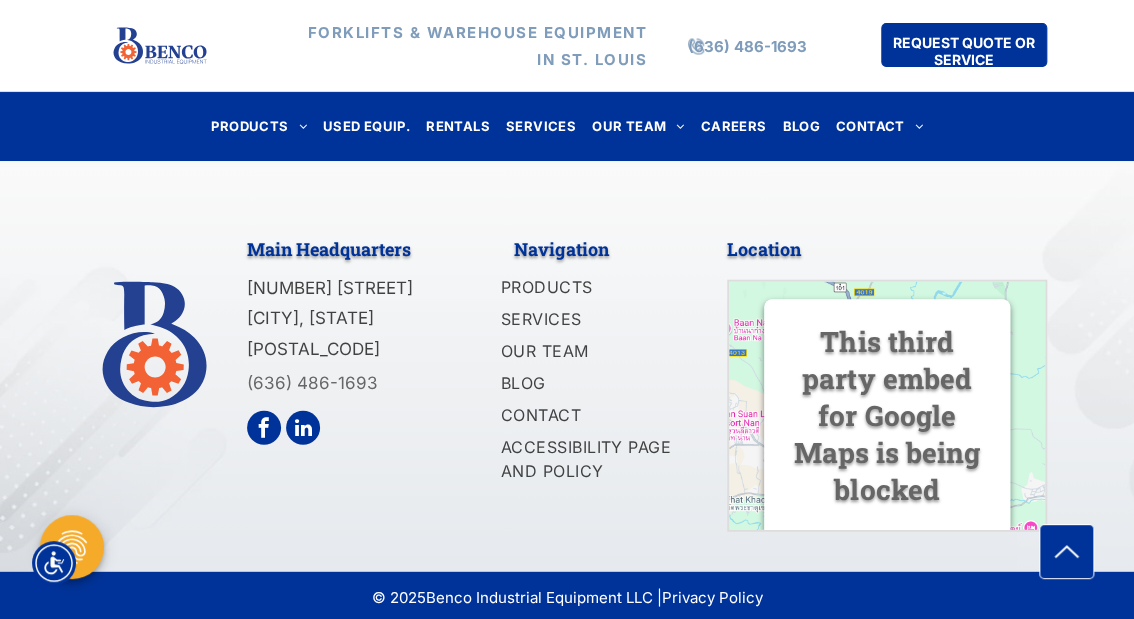 scroll, scrollTop: 7323, scrollLeft: 0, axis: vertical 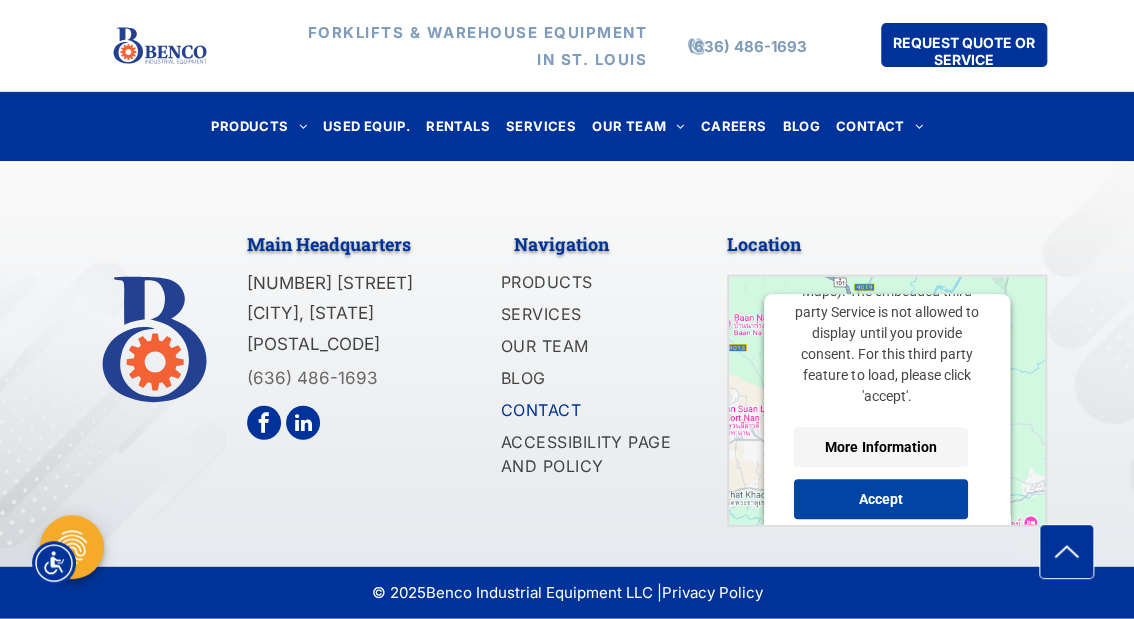 click on "CONTACT" at bounding box center [541, 410] 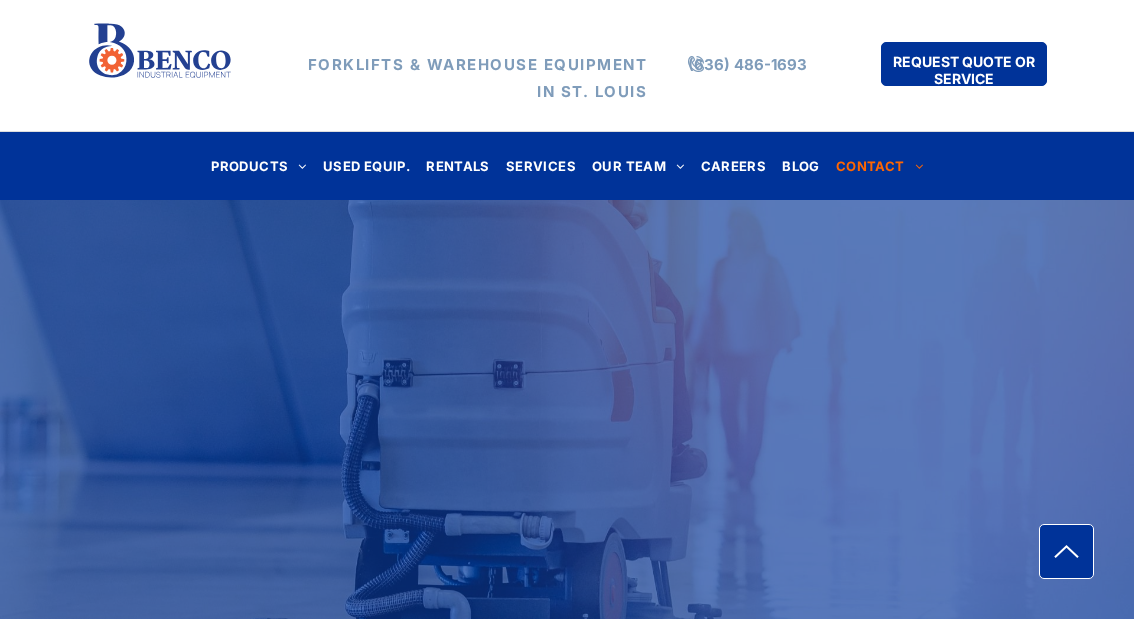 scroll, scrollTop: 0, scrollLeft: 0, axis: both 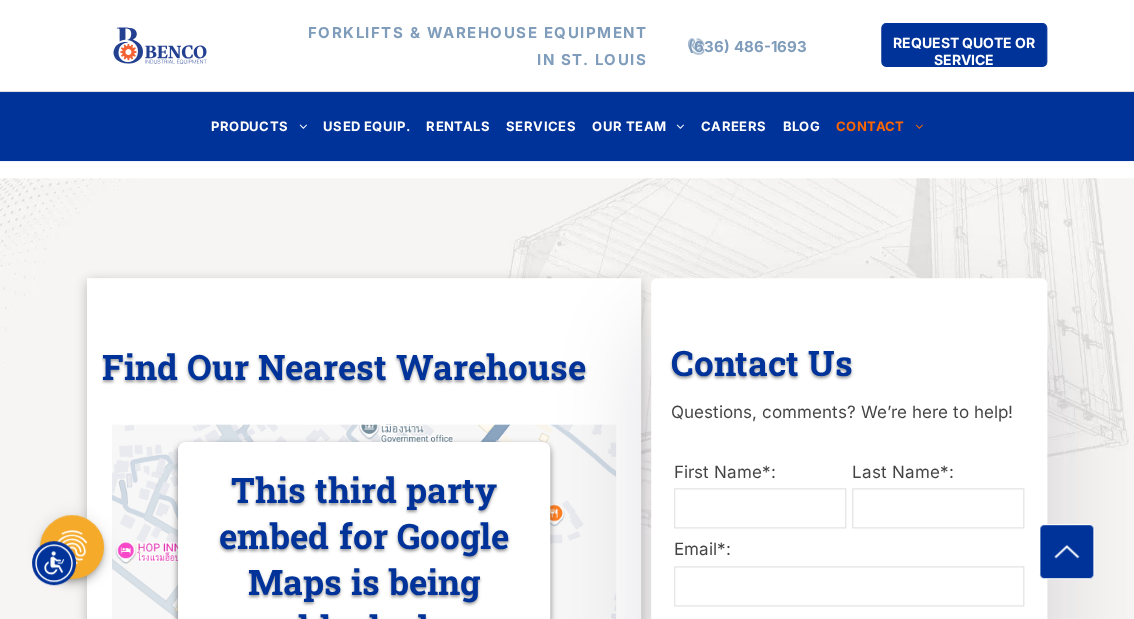 click on "Find Our Nearest Warehouse
All Locations
LIST
MAP
This third party embed for Google Maps is being blocked We need your permission to load this Service (Google Maps). The embedded third party Service is not allowed to display until you provide consent. For this third party feature to load, please click 'accept'. This content is not permitted to load due to trackers that are not disclosed to the visitor.  The website owner needs to add this third party Service to the final page of their Cookie Policy and Consent Tool questionnaire (within their Termageddon account).  Upon adding this third party Service to the questionnaire and clicking 'submit', this Service will be allowed to load based on user consent choices.
More Information   Accept     Powered by  Usercentrics Consent Management Platform
Find Nearest Location
Benco Industrial Equipment | St. Louis" at bounding box center [567, 868] 